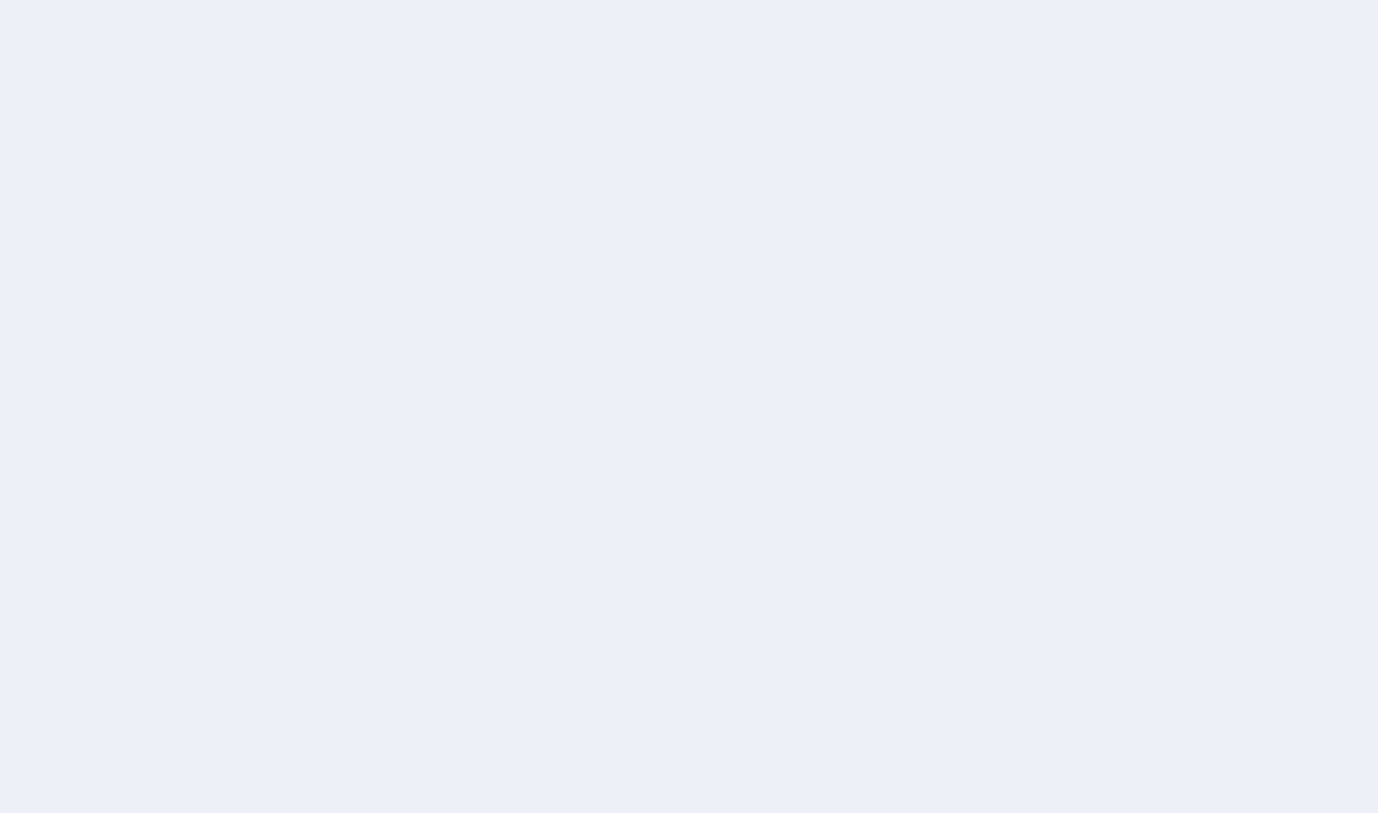 scroll, scrollTop: 0, scrollLeft: 0, axis: both 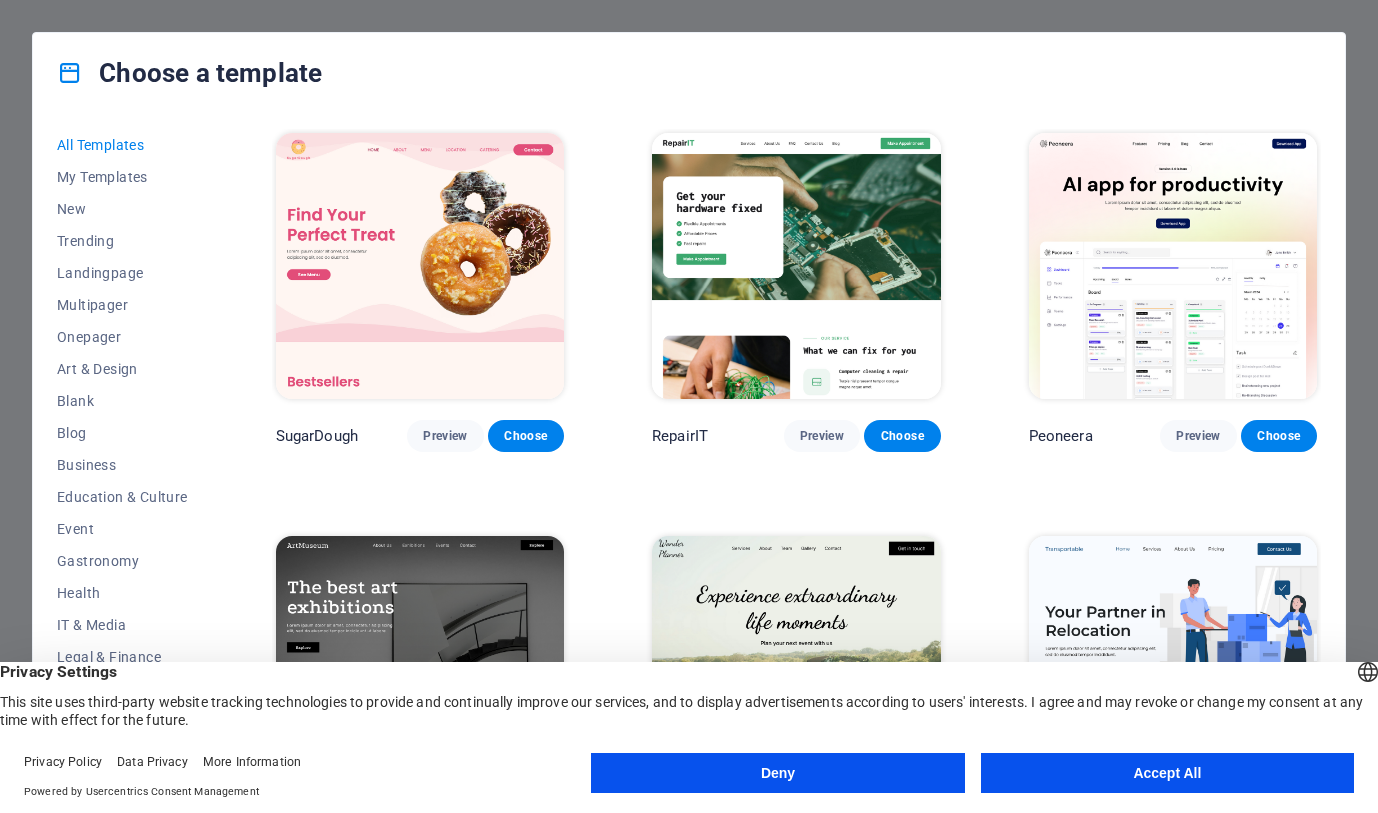 click on "Deny" at bounding box center [777, 773] 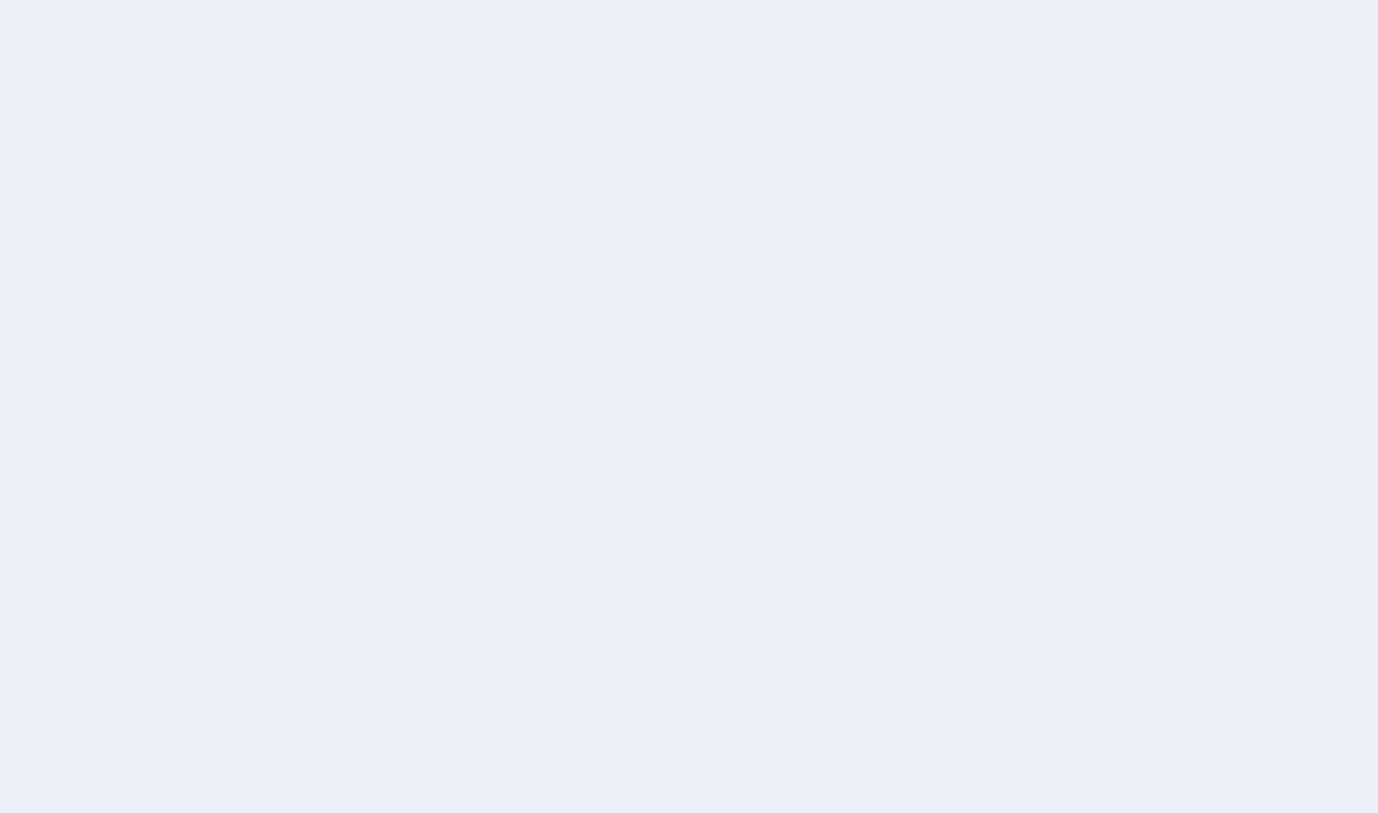 scroll, scrollTop: 0, scrollLeft: 0, axis: both 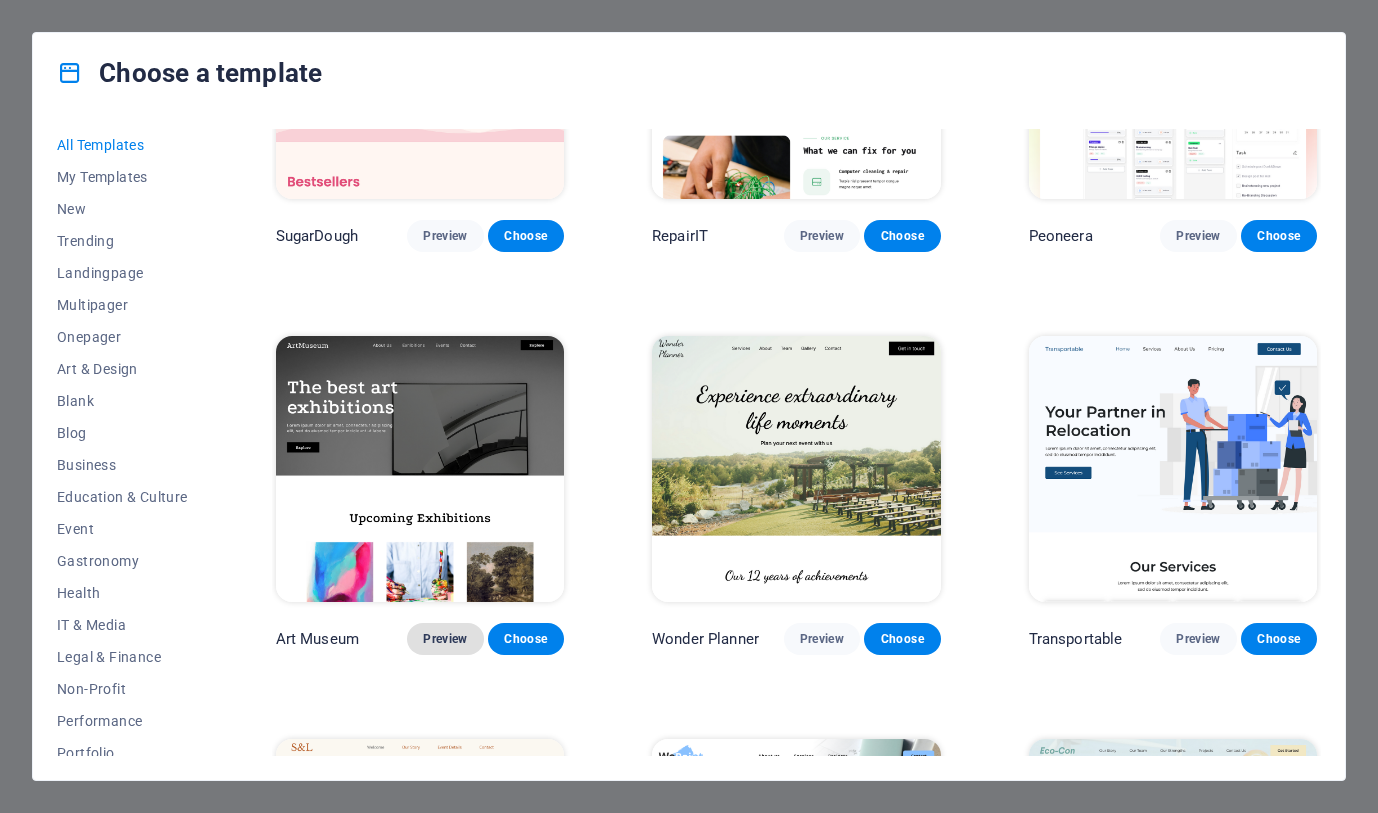 click on "Preview" at bounding box center [445, 639] 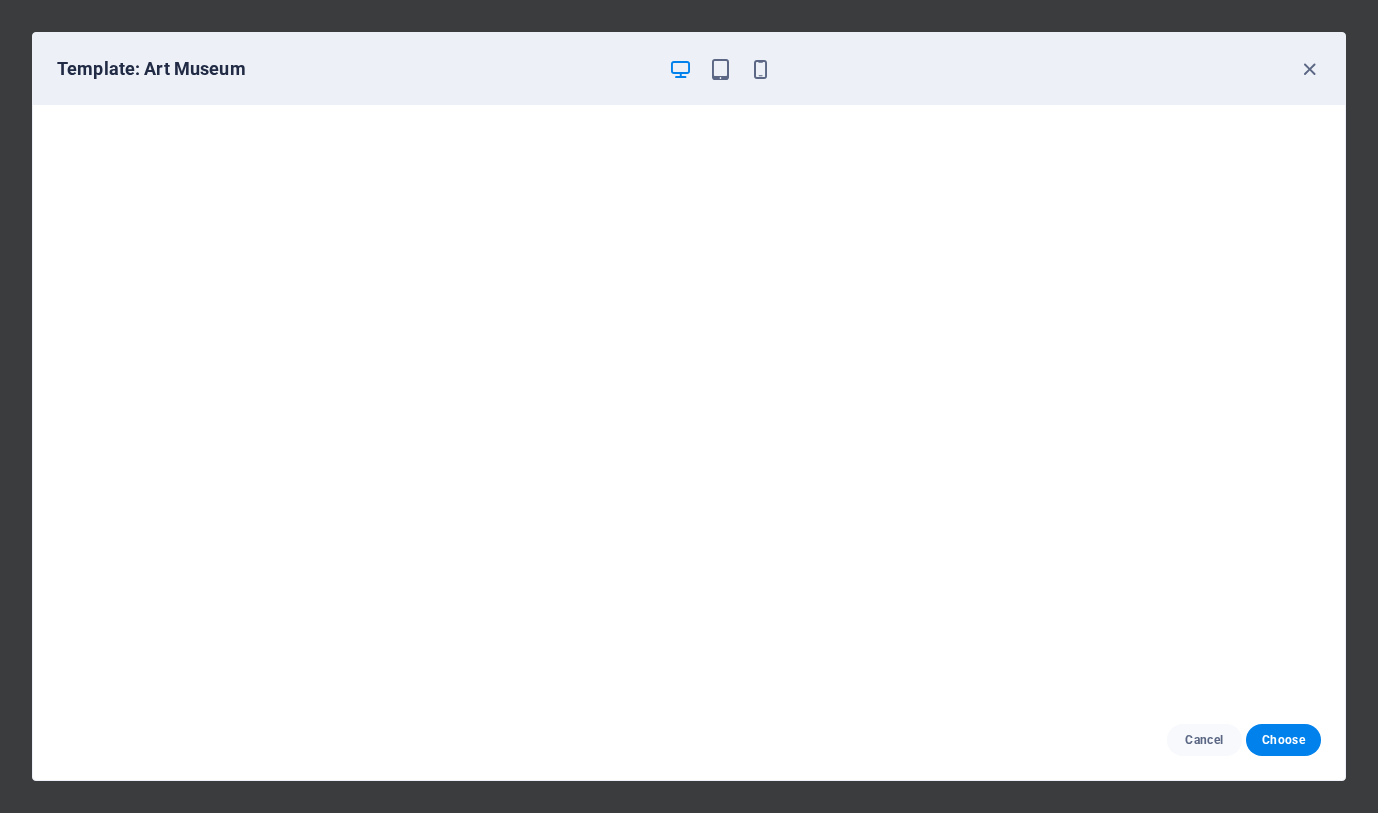 click on "Template: Art Museum" at bounding box center [354, 69] 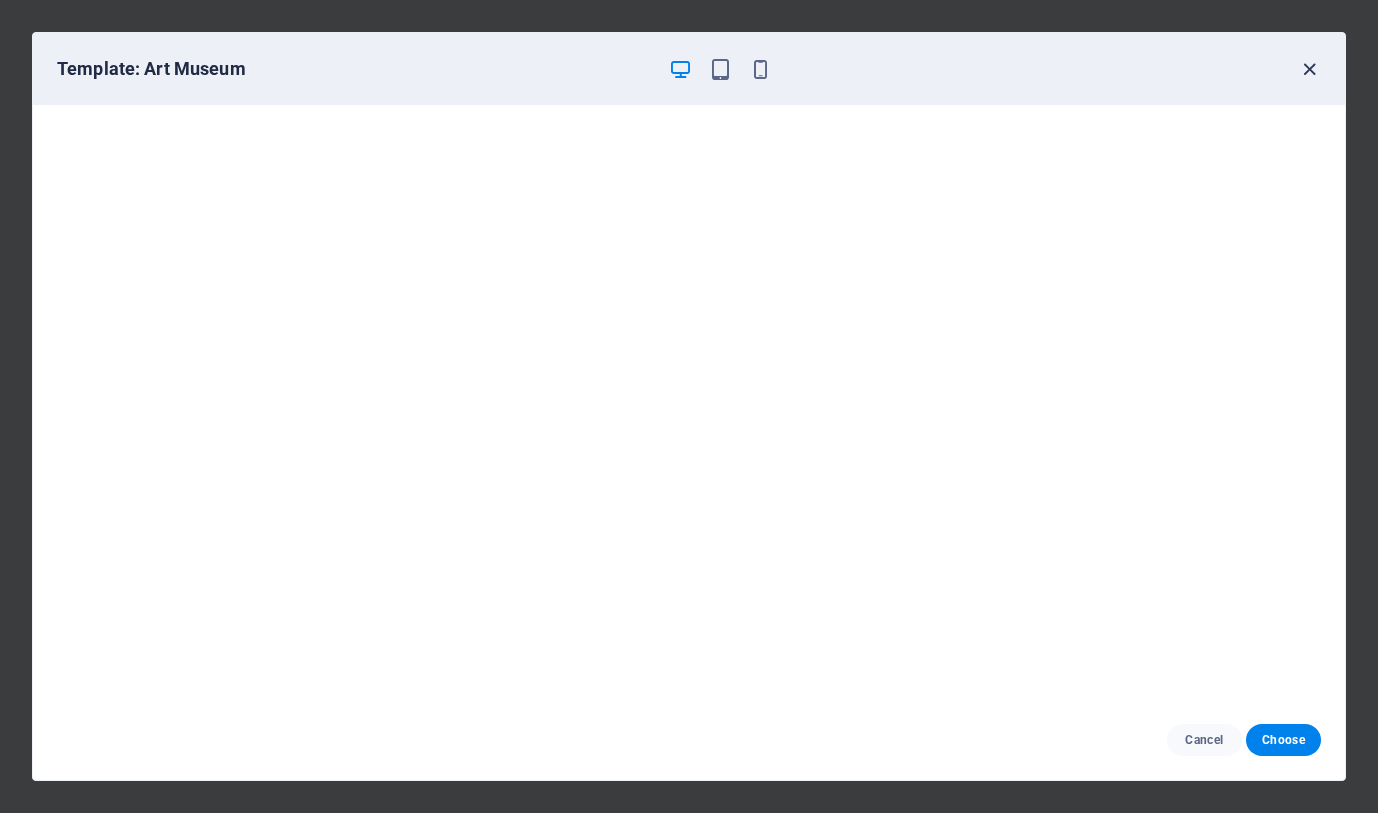 click at bounding box center (1309, 69) 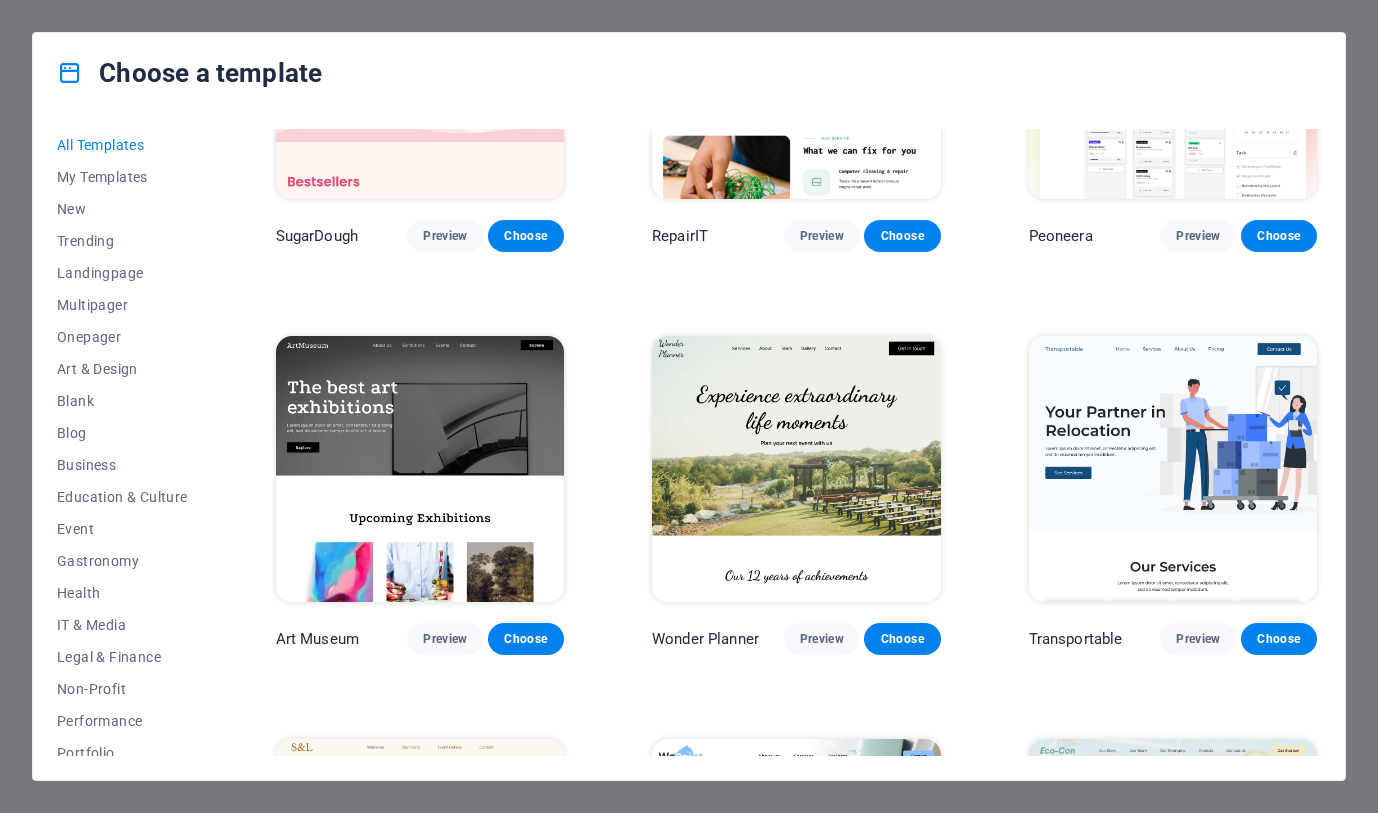 scroll, scrollTop: 400, scrollLeft: 0, axis: vertical 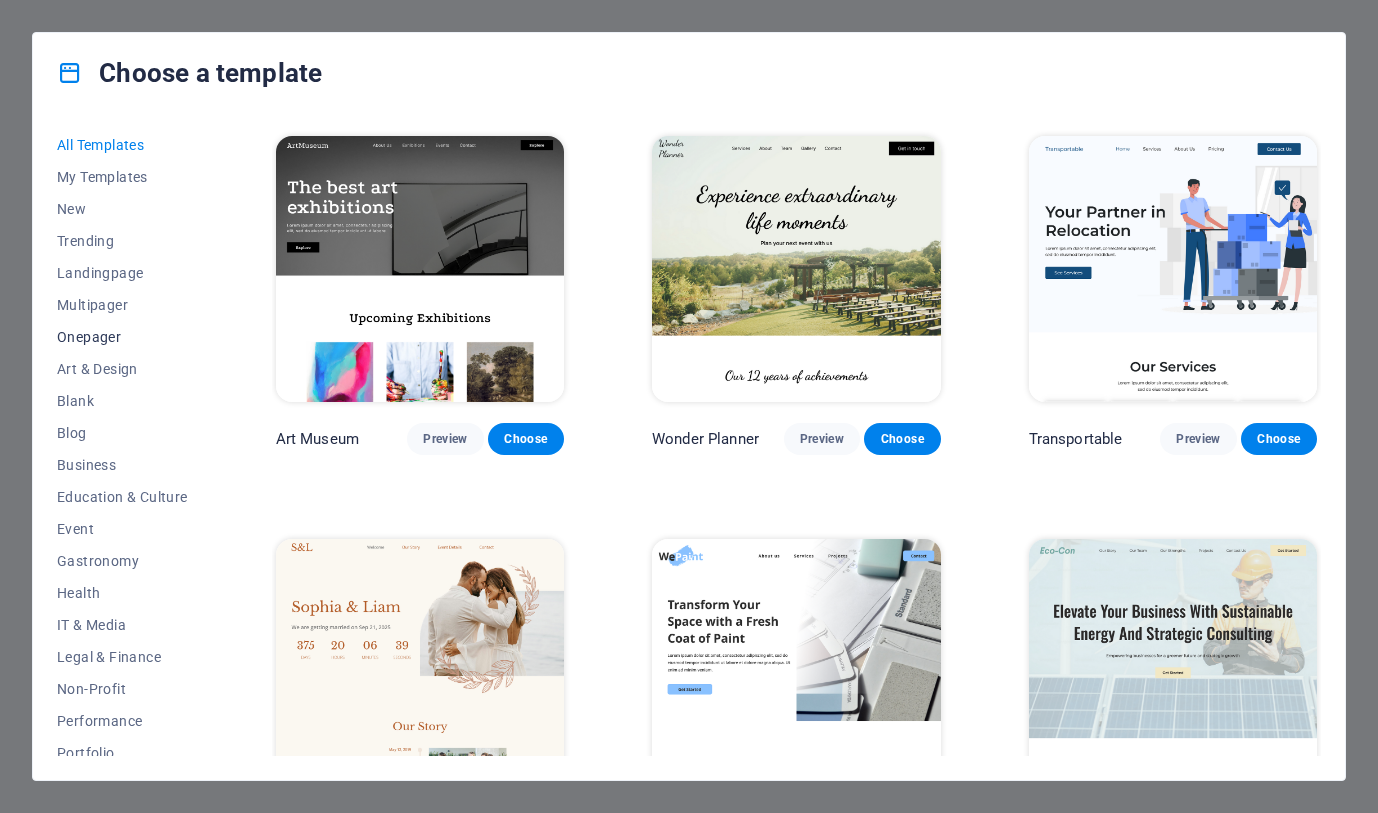 click on "Onepager" at bounding box center [122, 337] 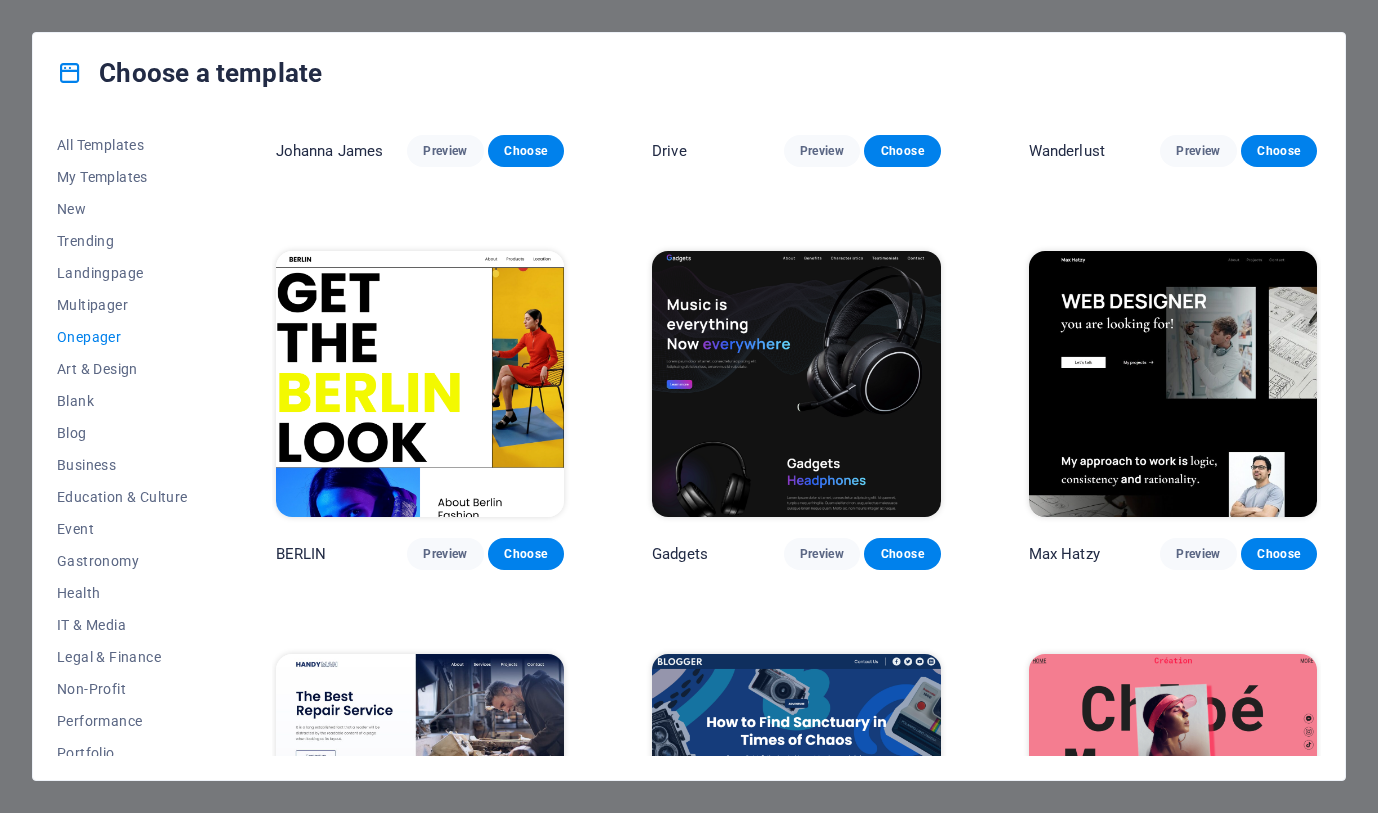 scroll, scrollTop: 1600, scrollLeft: 0, axis: vertical 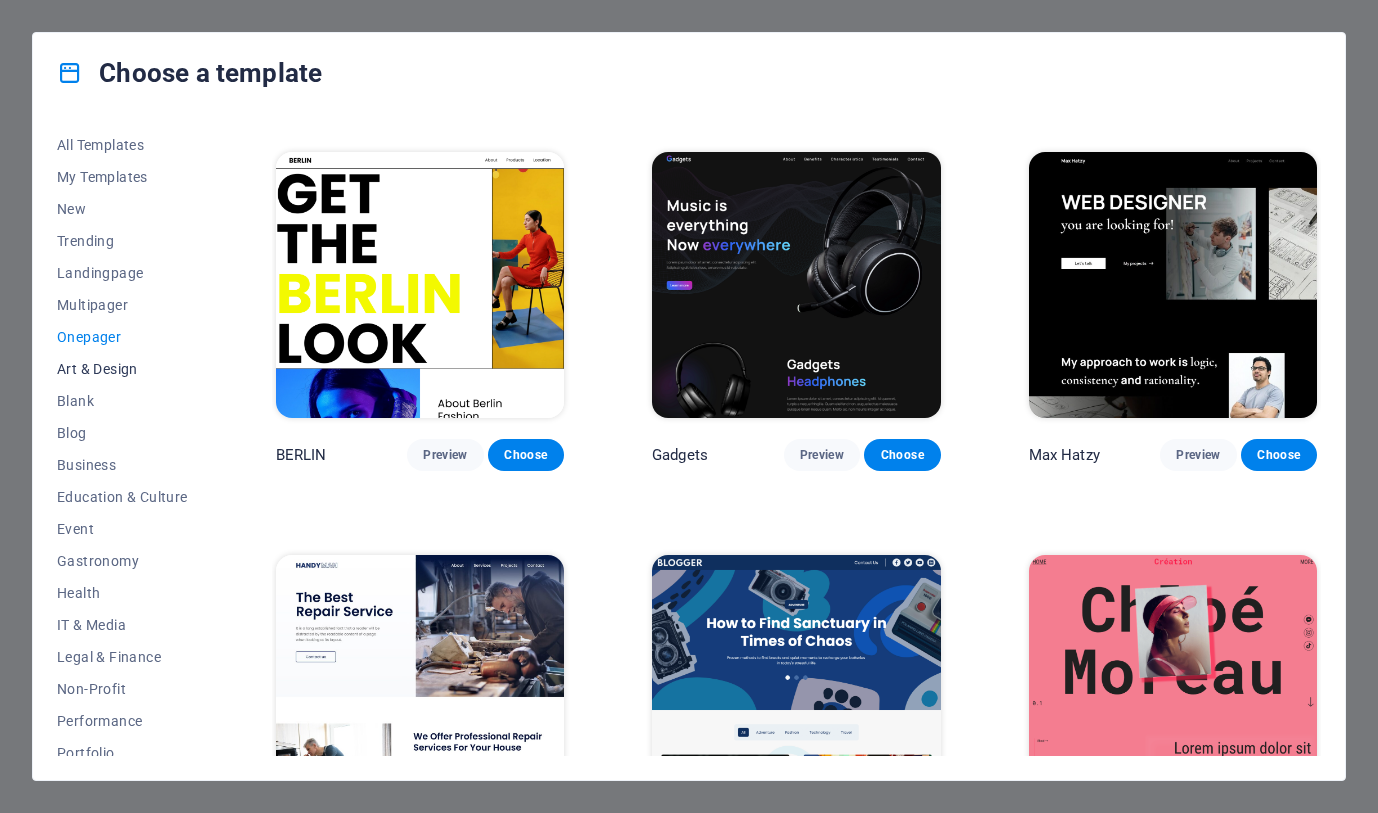 click on "Art & Design" at bounding box center [122, 369] 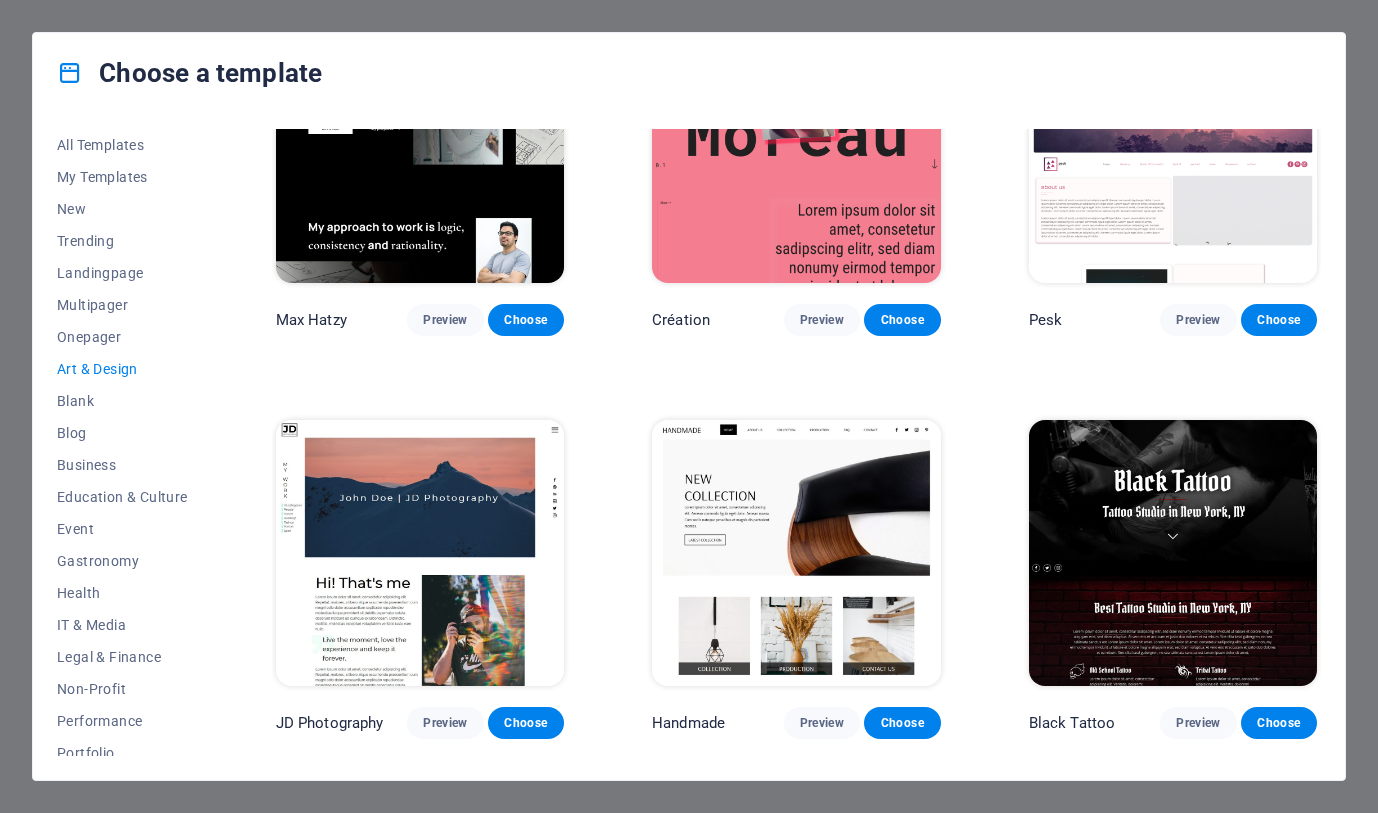 scroll, scrollTop: 200, scrollLeft: 0, axis: vertical 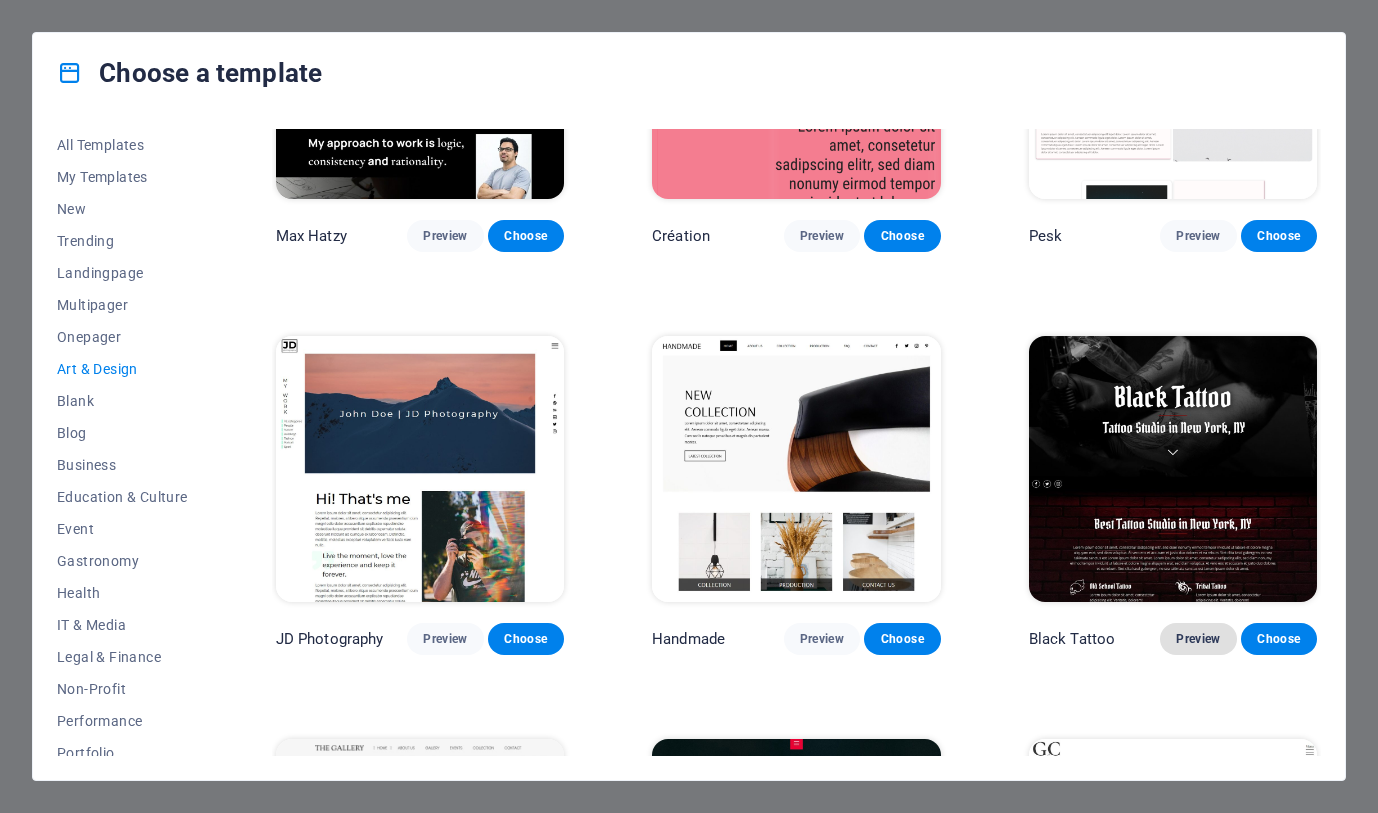 click on "Preview" at bounding box center [1198, 639] 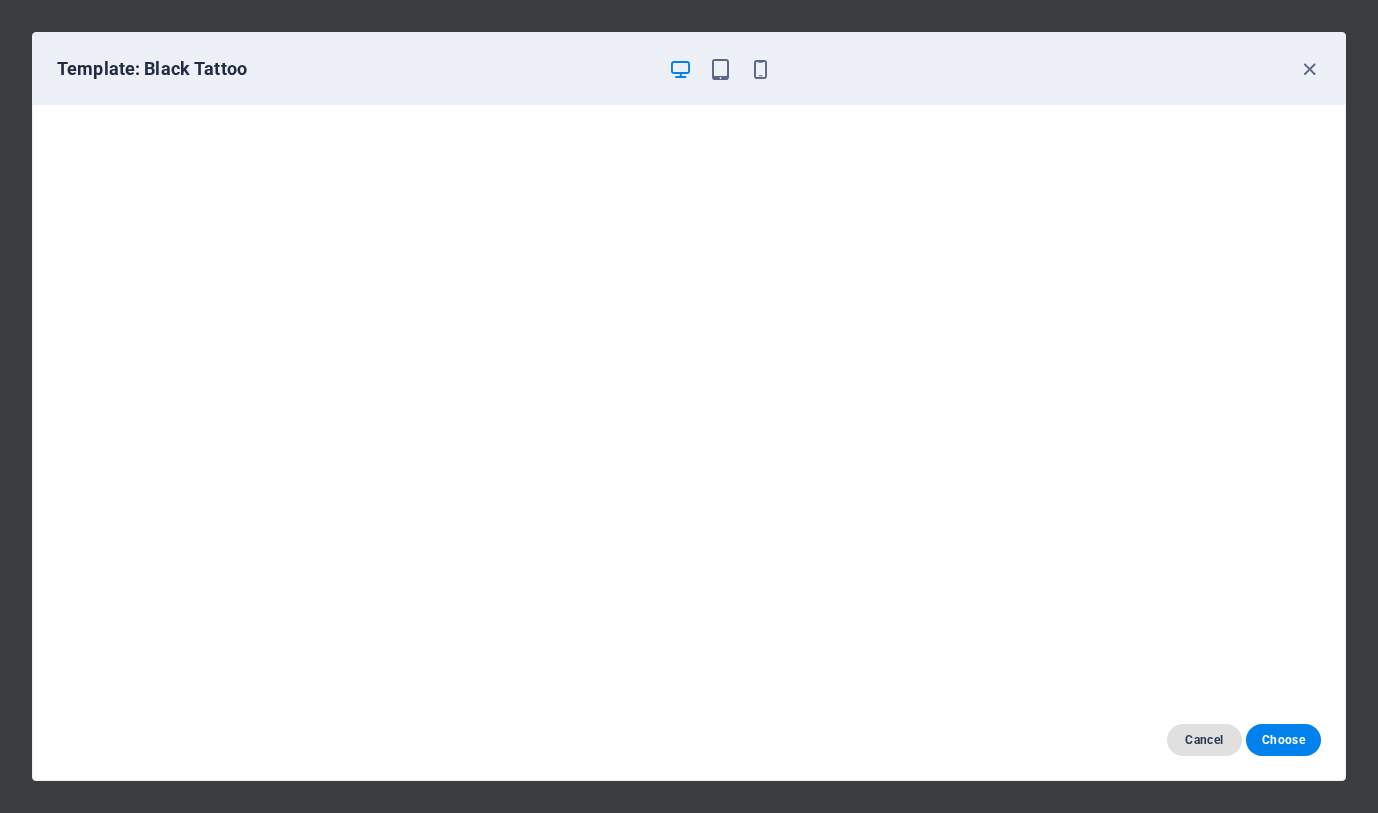 click on "Cancel" at bounding box center [1204, 740] 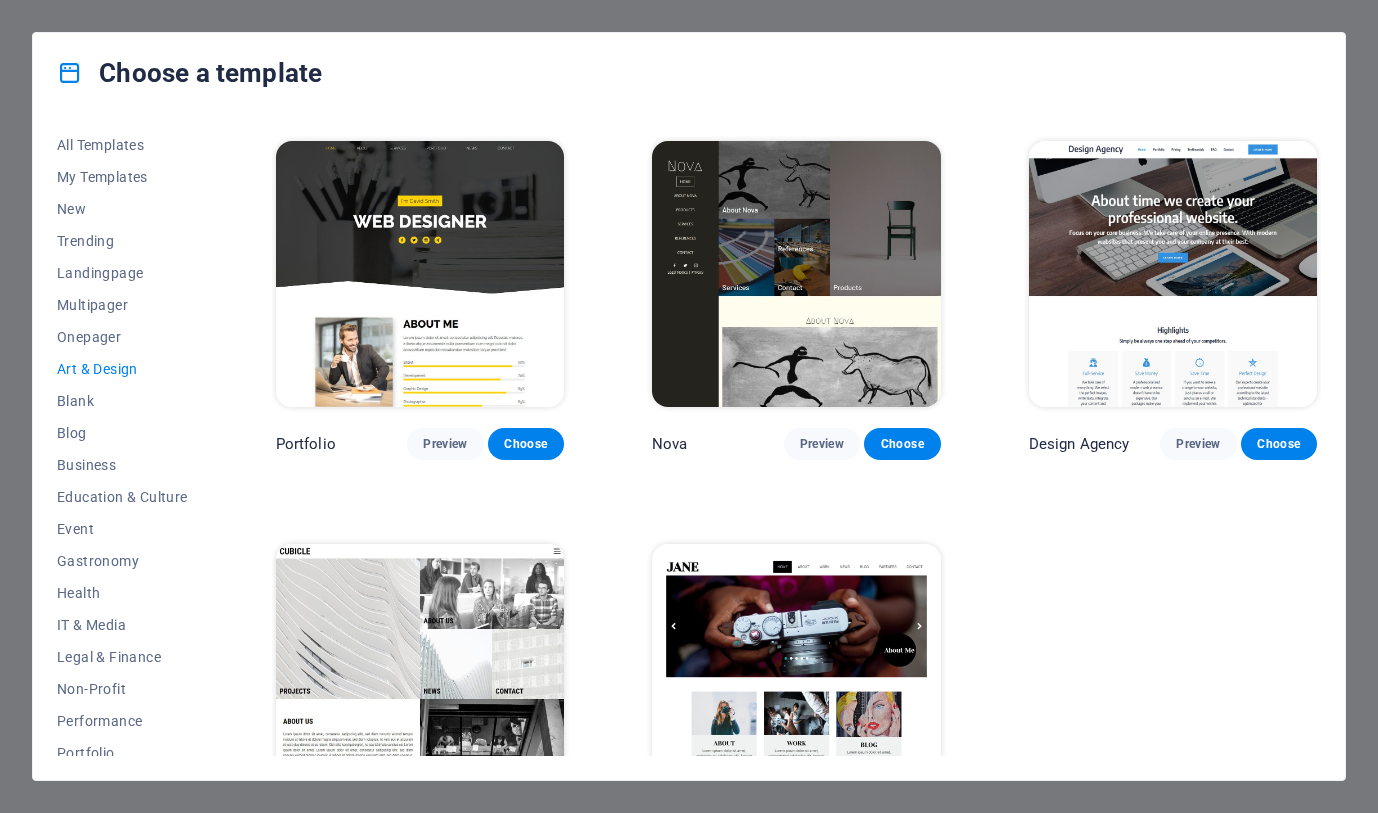 scroll, scrollTop: 1296, scrollLeft: 0, axis: vertical 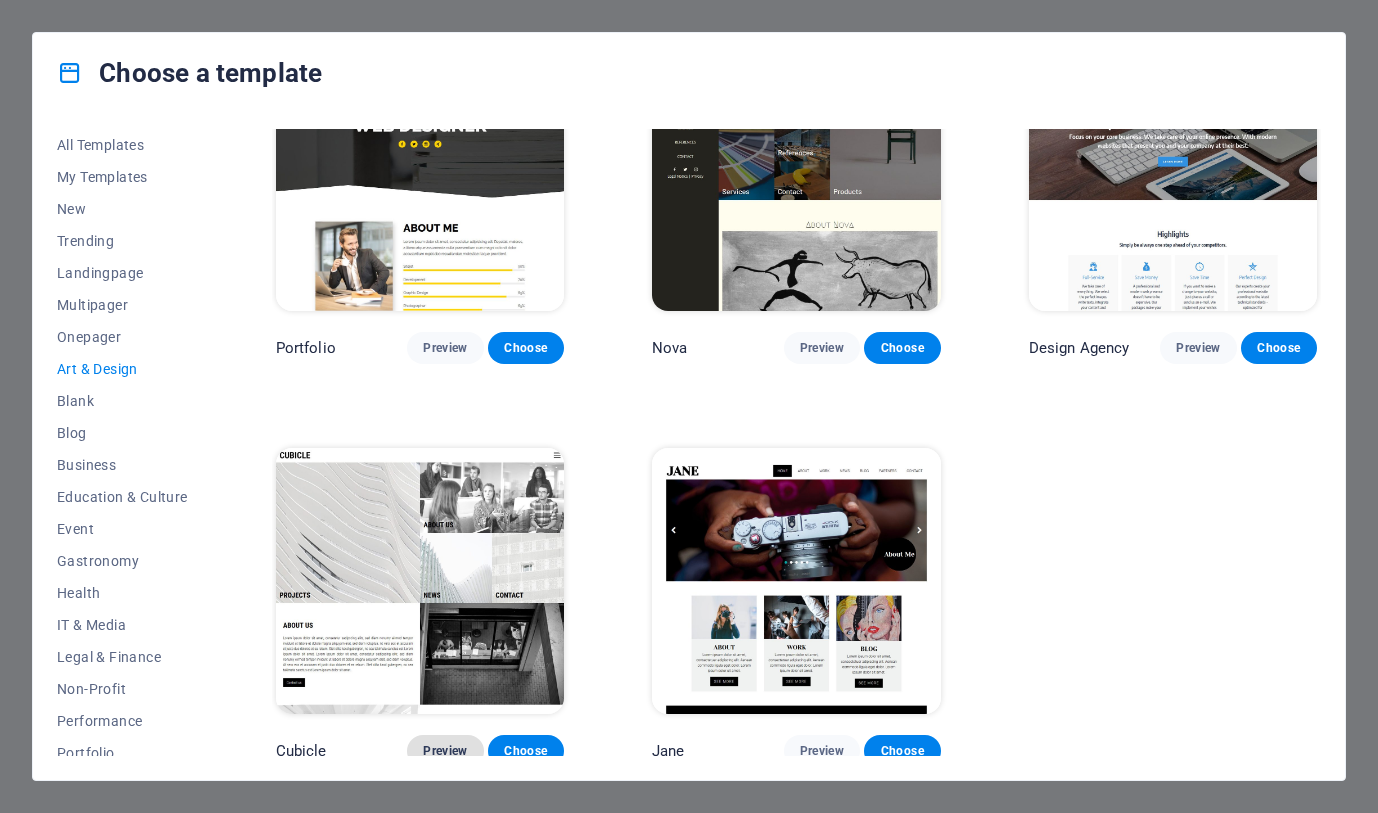 click on "Preview" at bounding box center (445, 751) 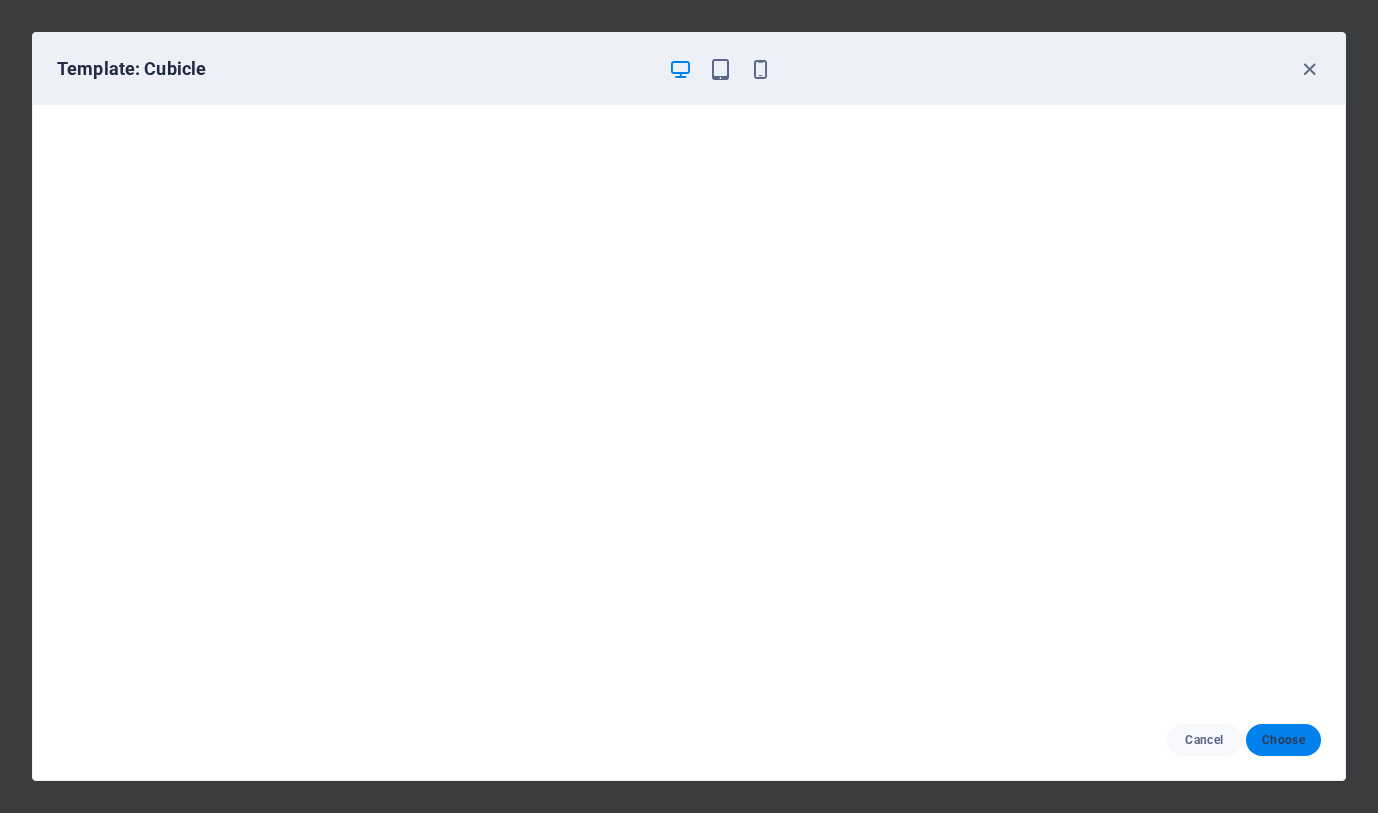 click on "Choose" at bounding box center (1283, 740) 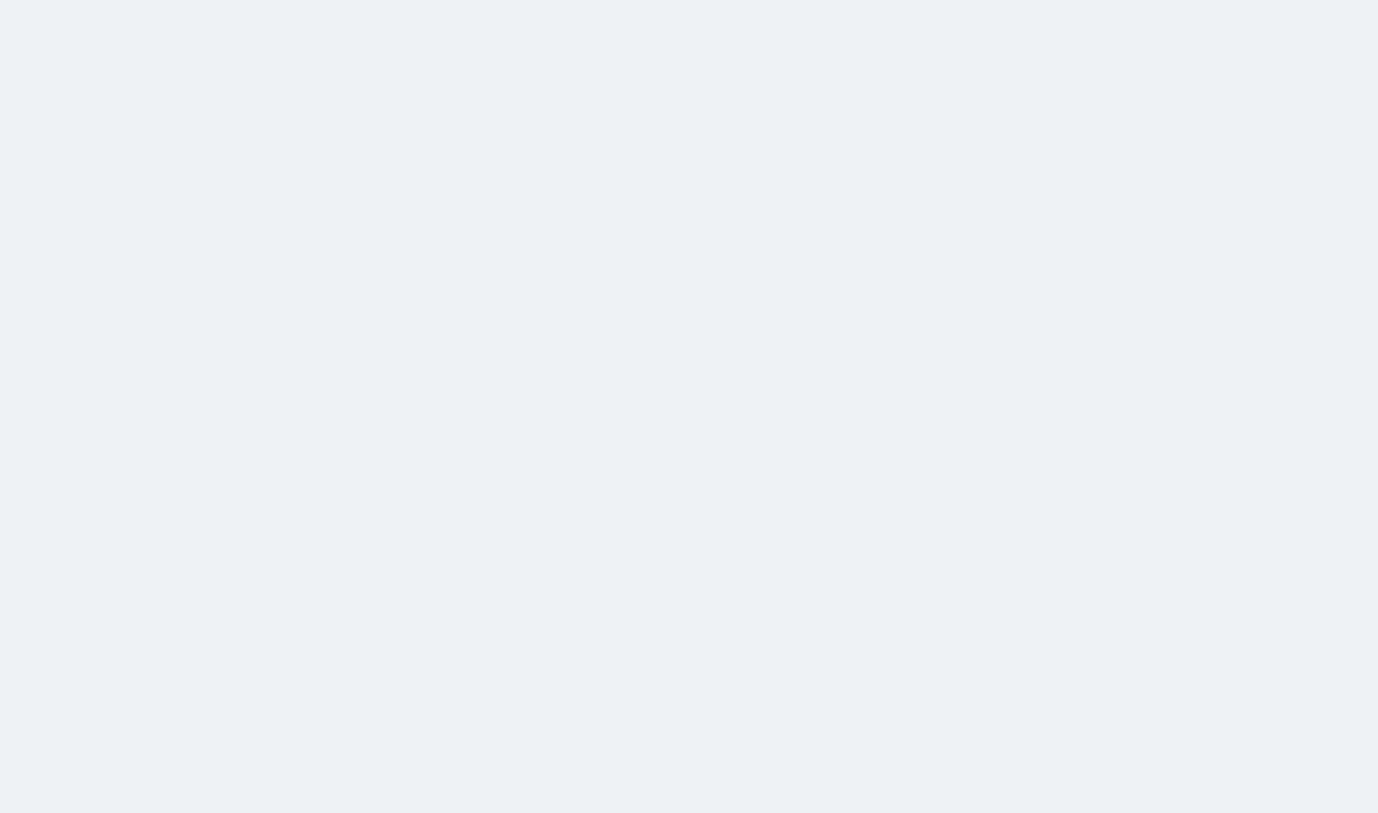 scroll, scrollTop: 0, scrollLeft: 0, axis: both 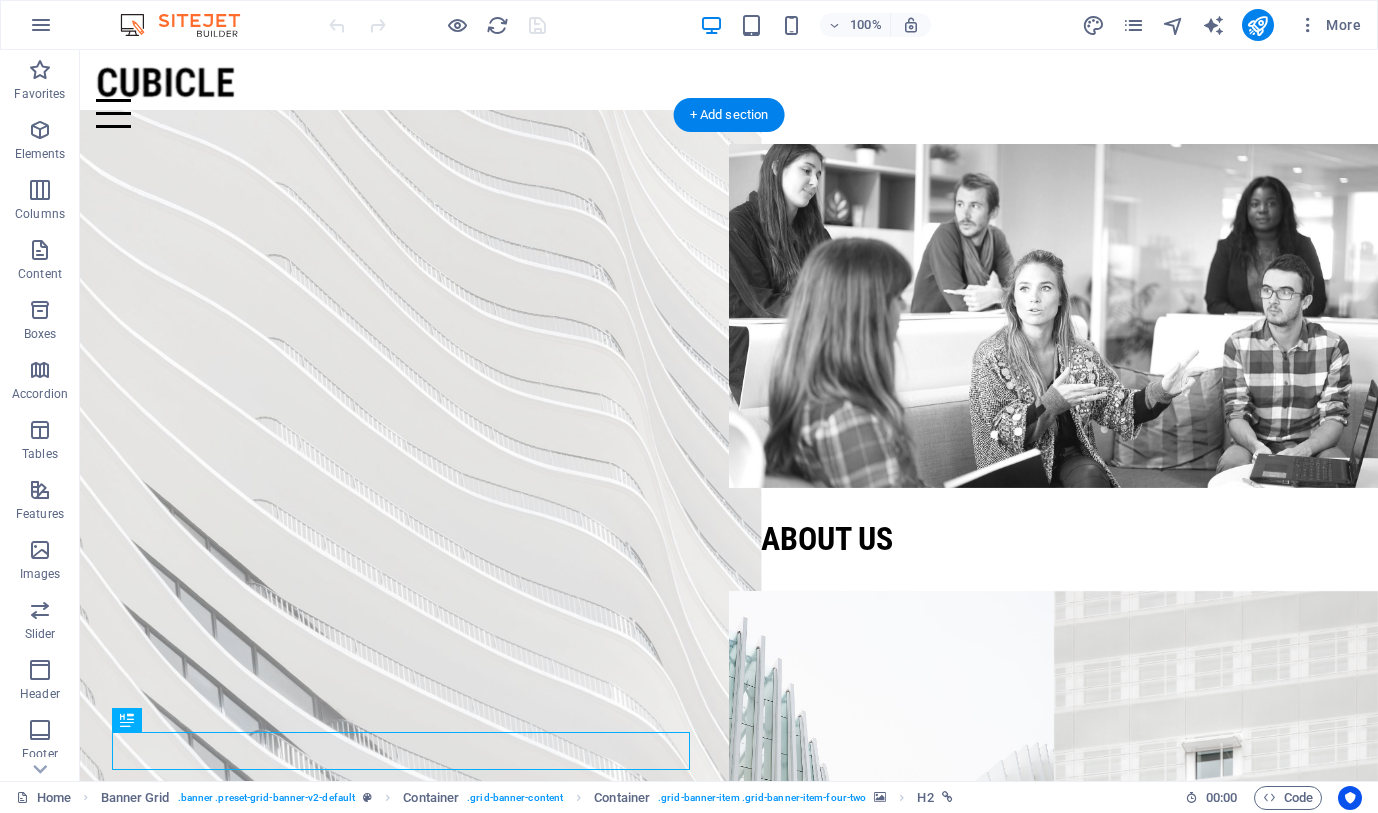 click at bounding box center (405, 488) 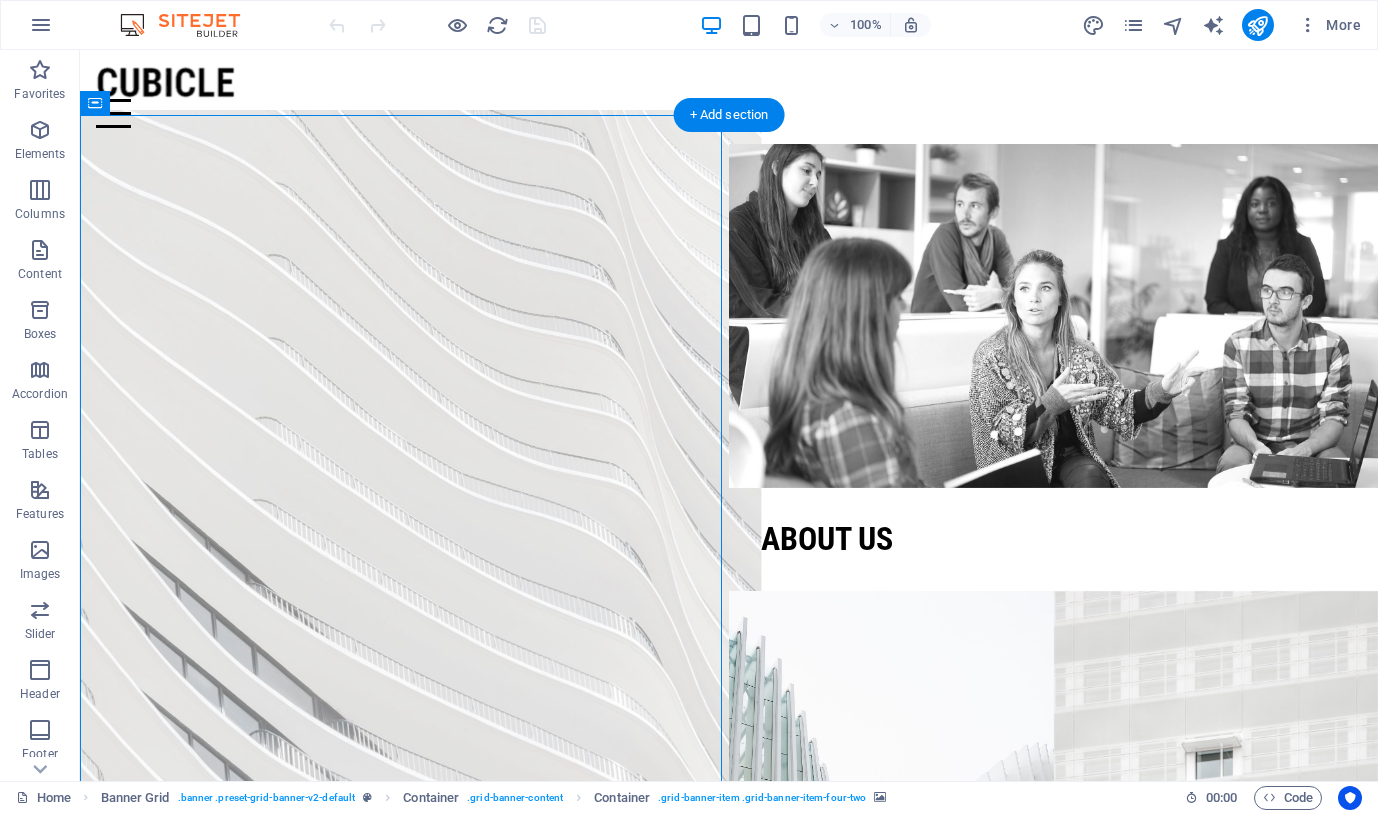 click at bounding box center [405, 488] 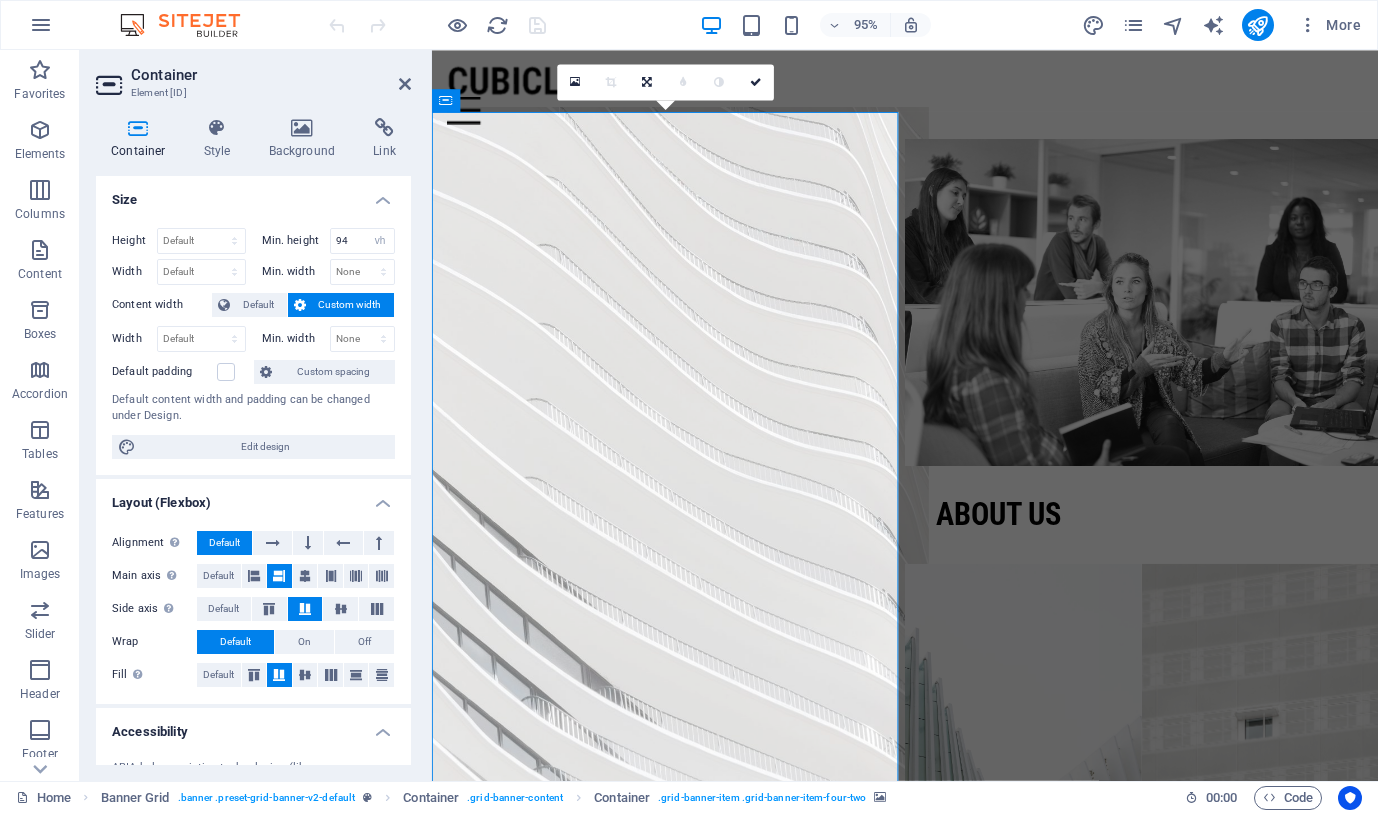 click at bounding box center (681, 488) 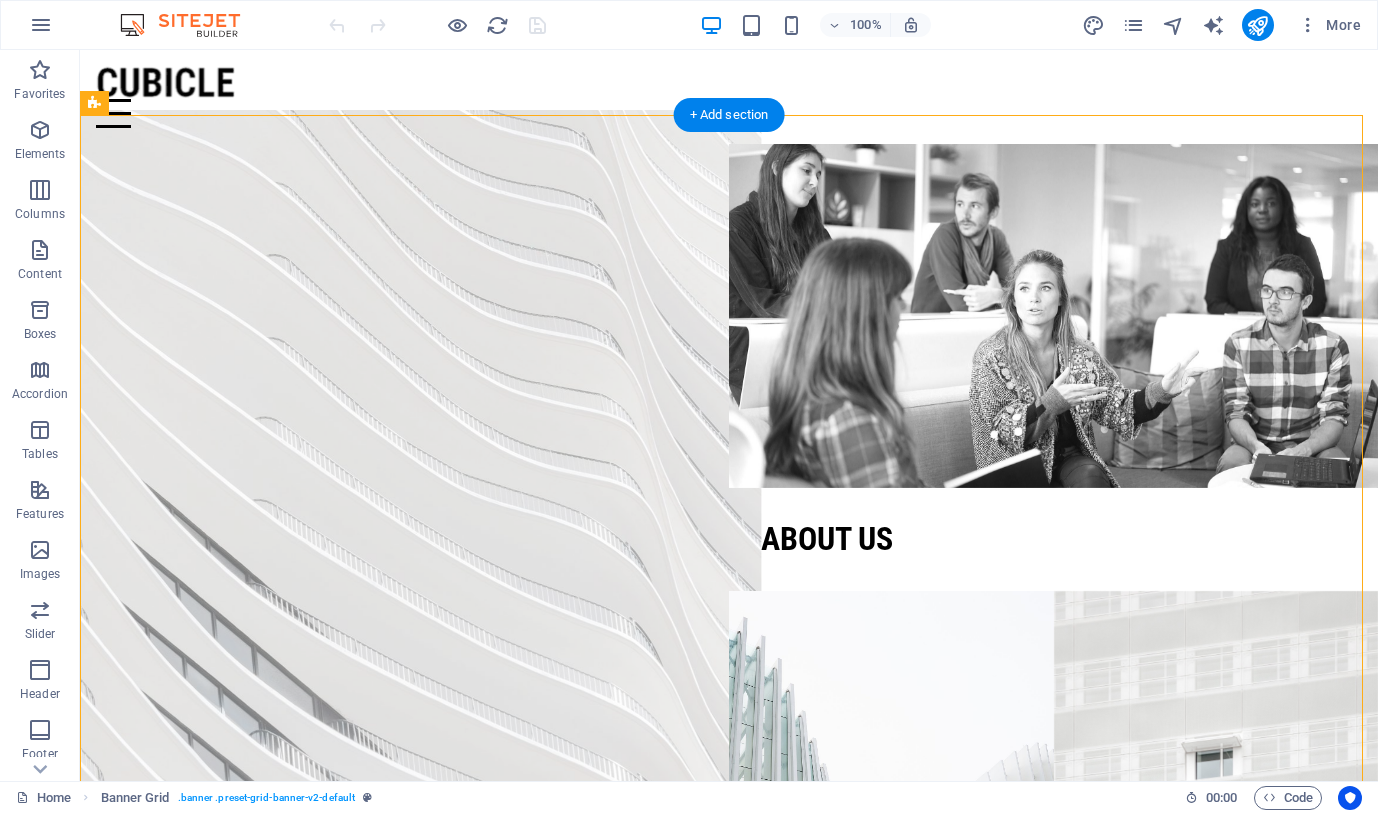 click at bounding box center [405, 488] 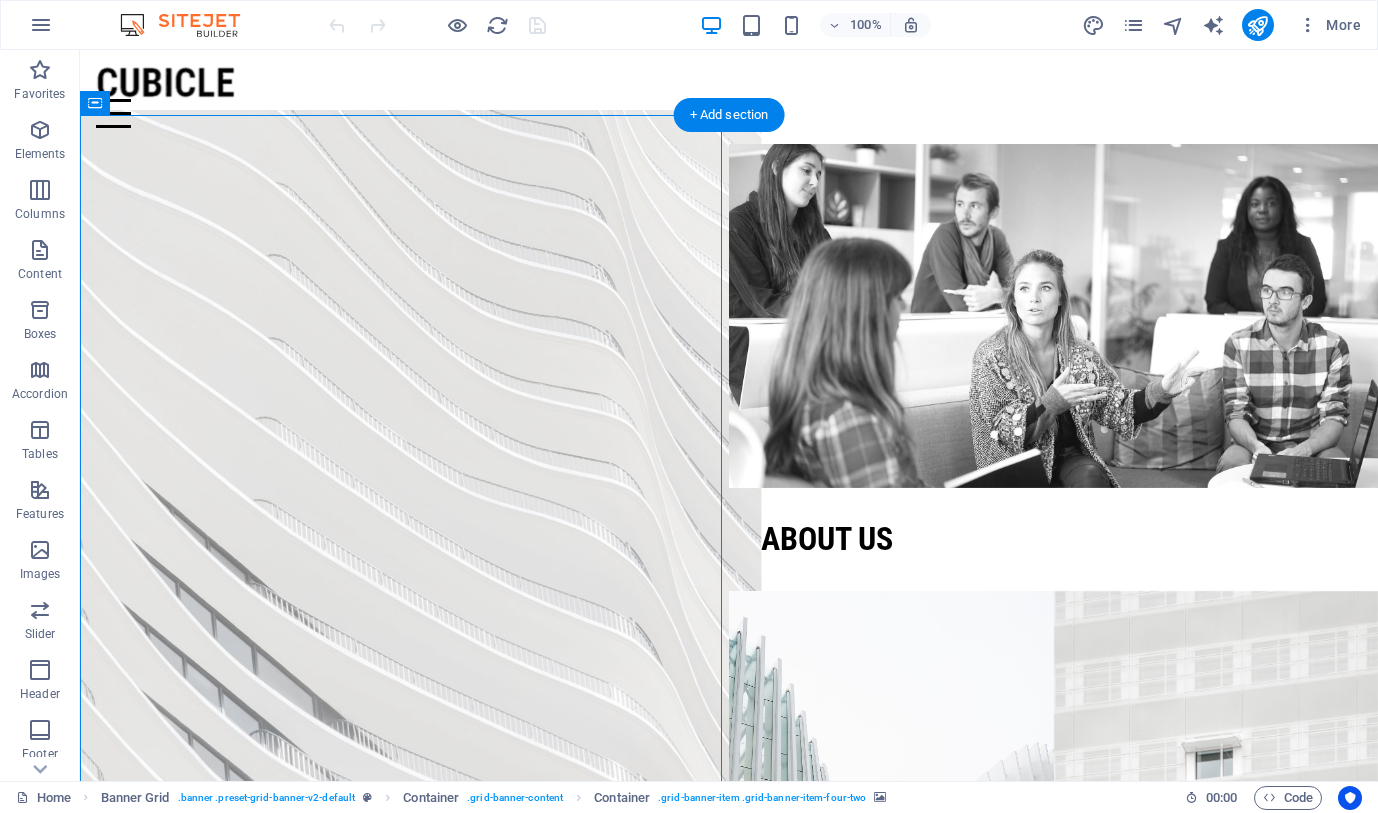 click at bounding box center (405, 488) 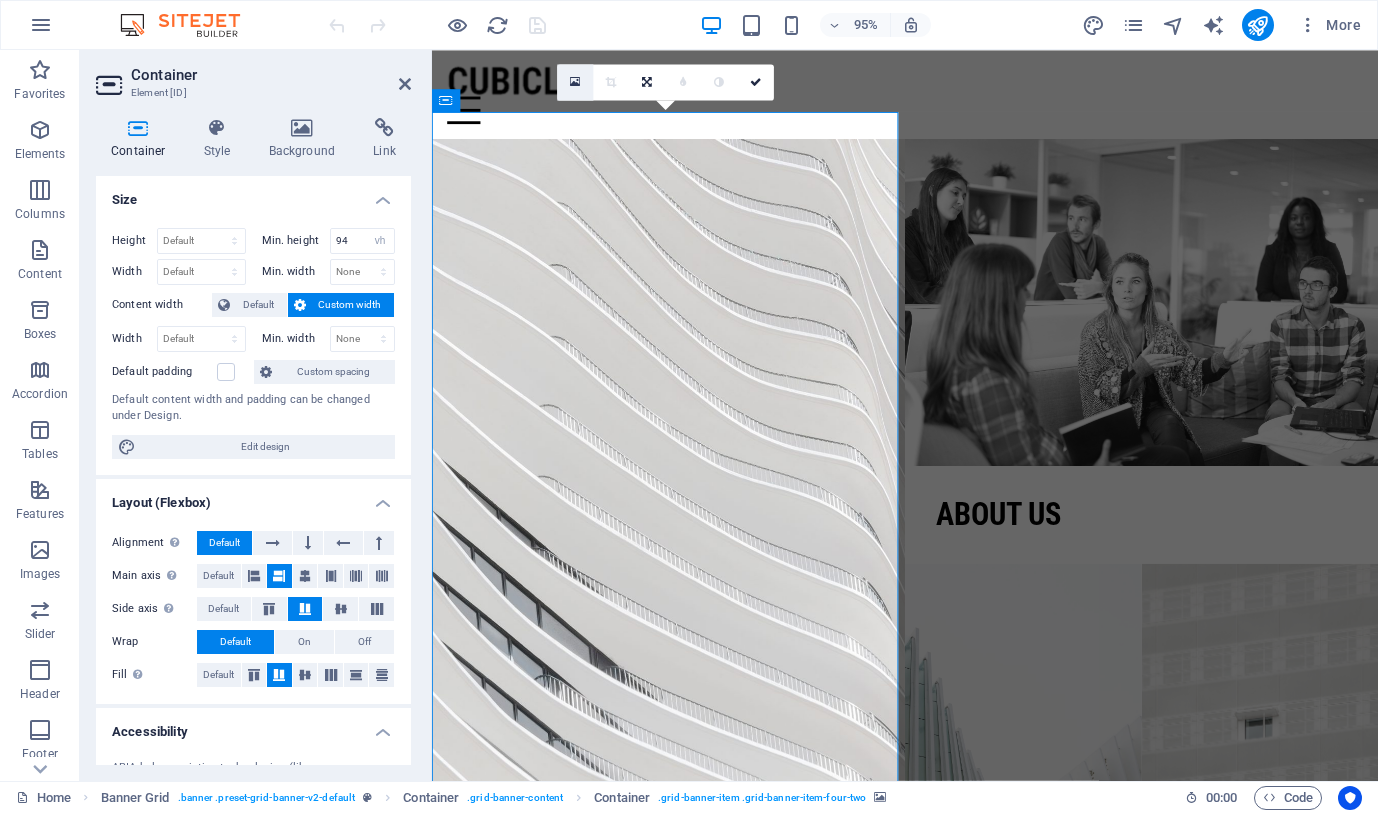 click at bounding box center (575, 82) 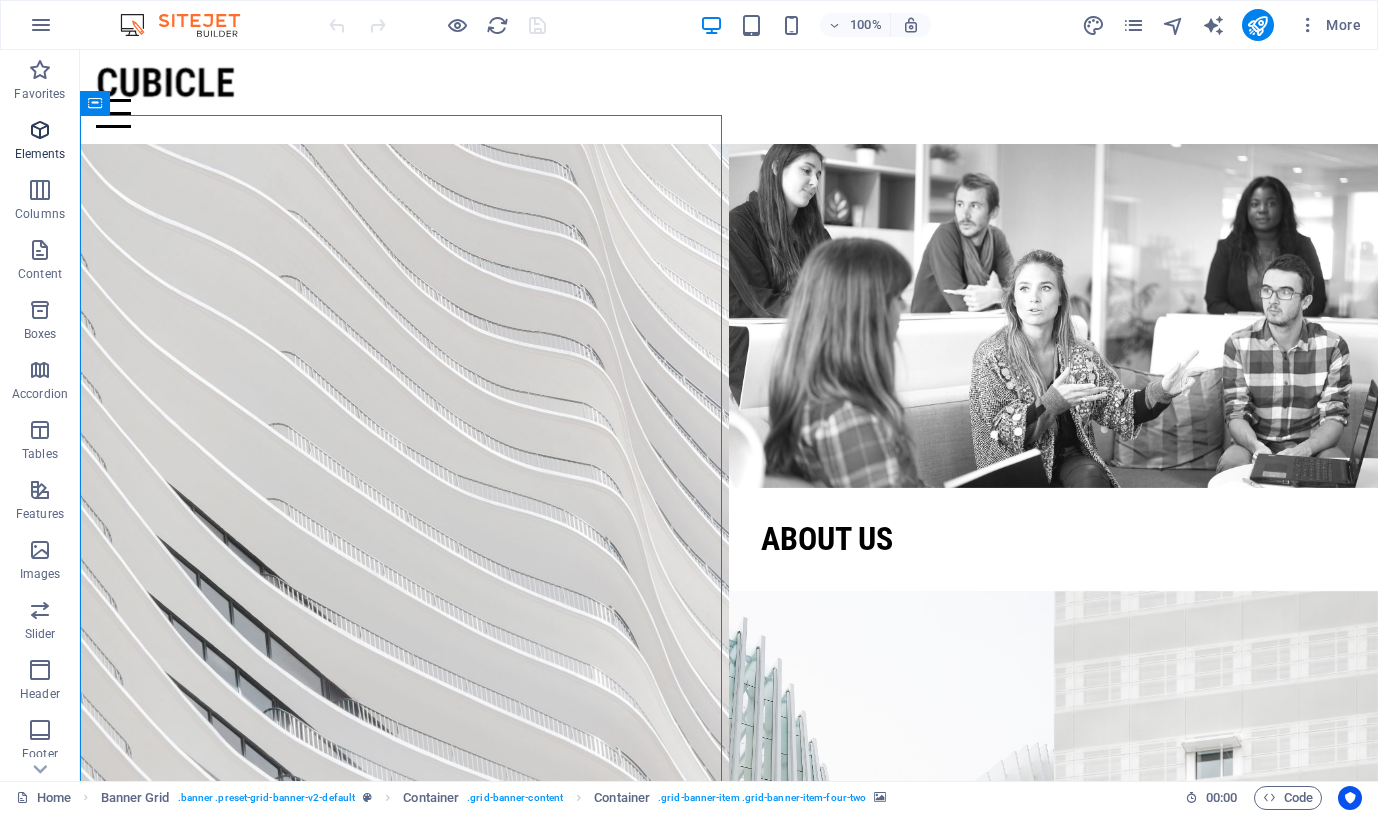 click on "Elements" at bounding box center [40, 154] 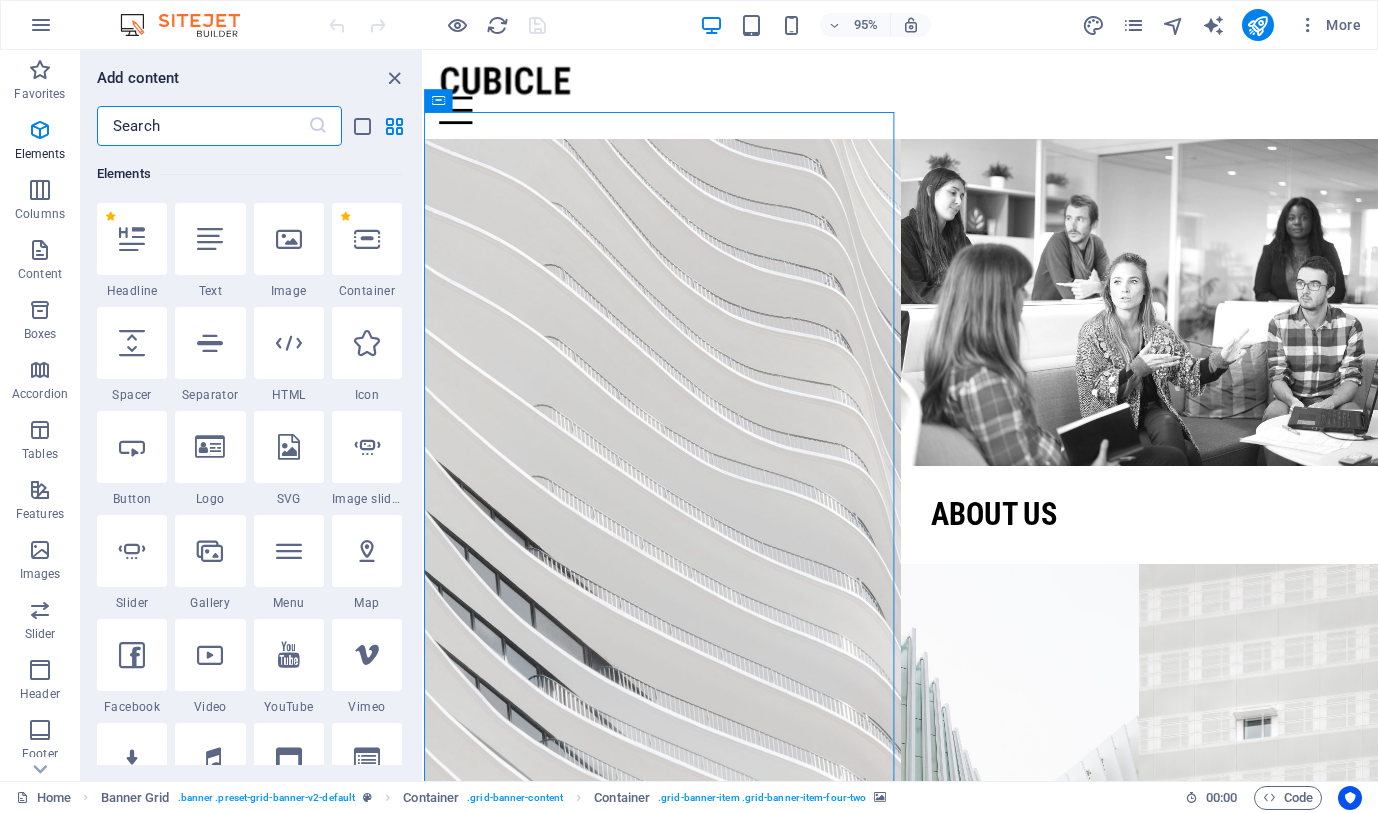 scroll, scrollTop: 213, scrollLeft: 0, axis: vertical 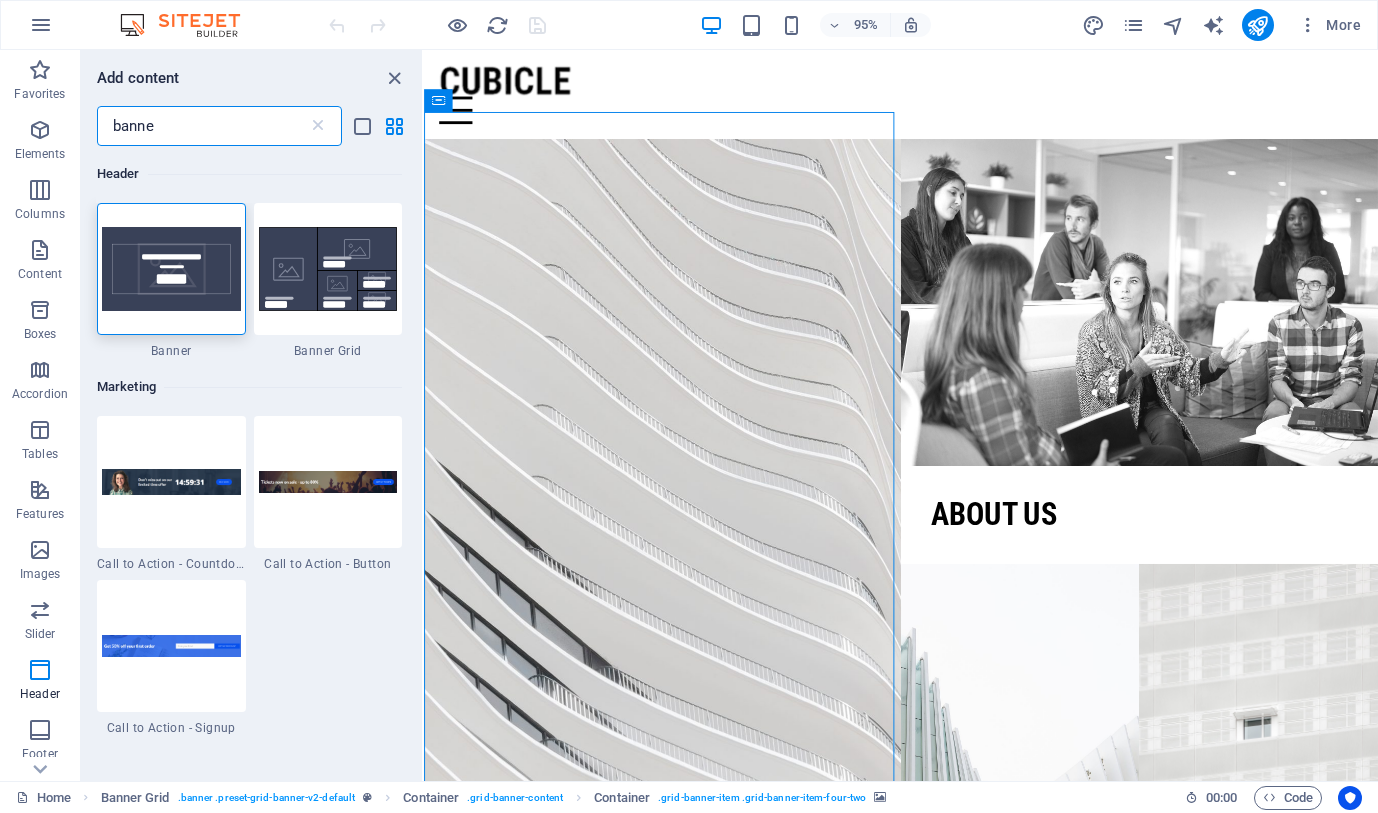 type on "banner" 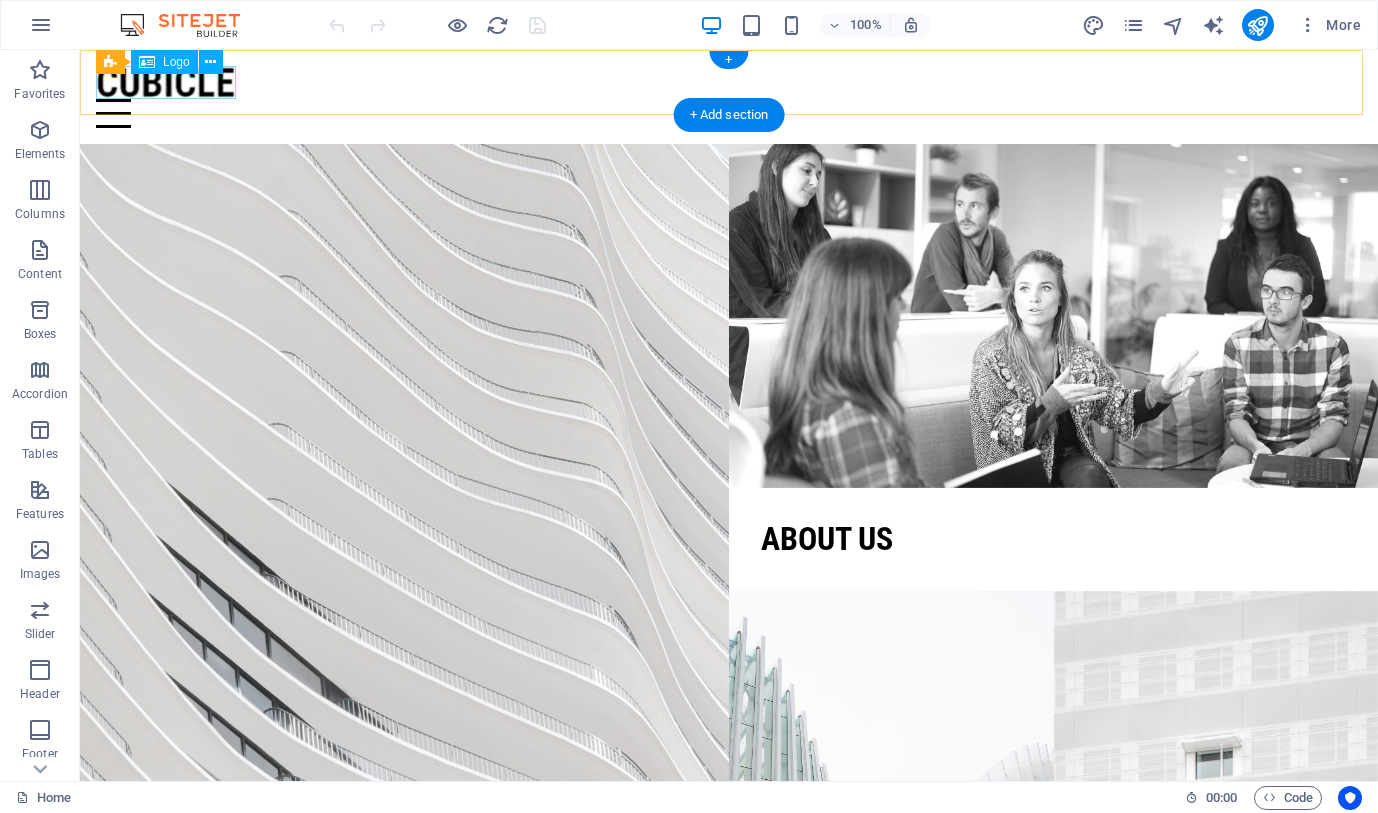 click at bounding box center (729, 82) 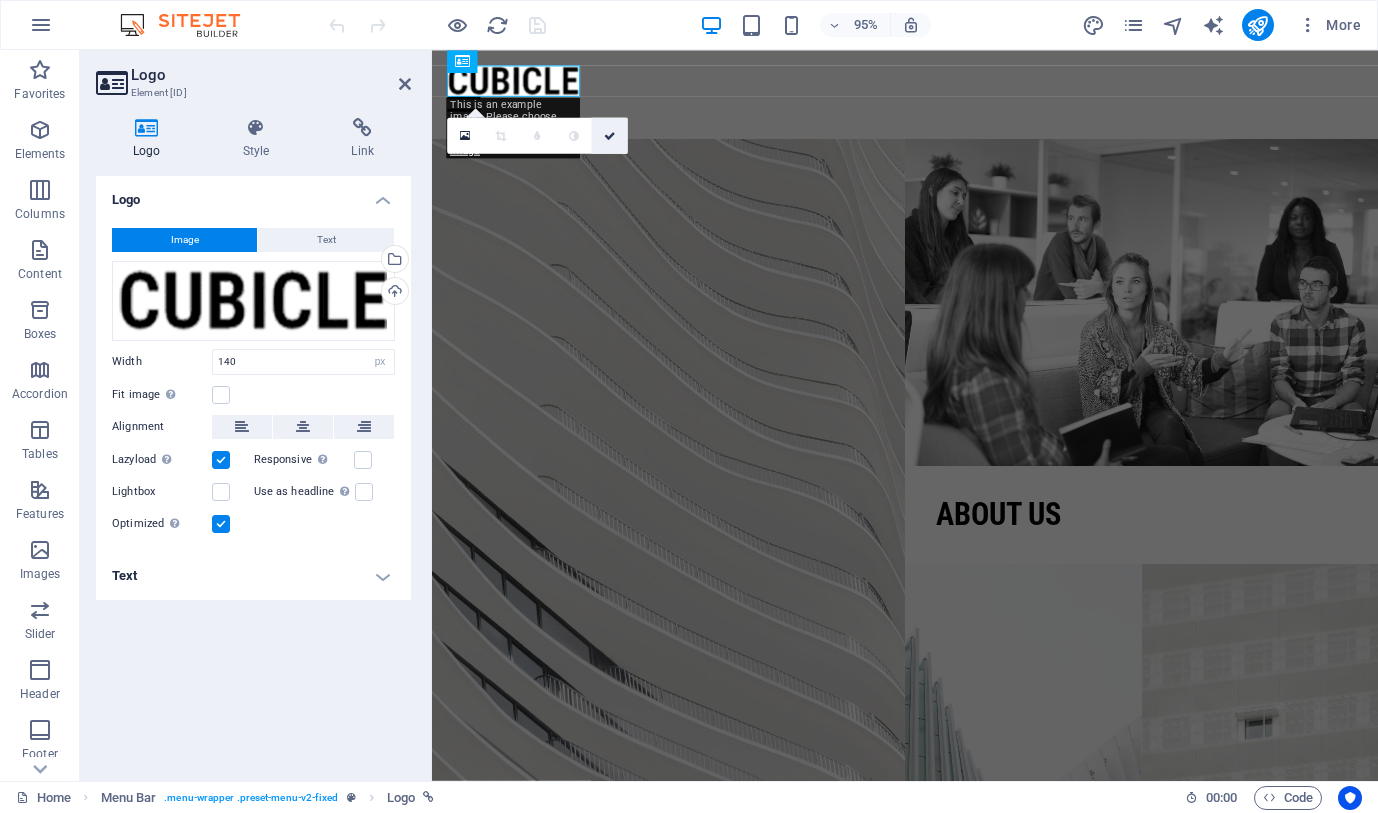 click at bounding box center (610, 135) 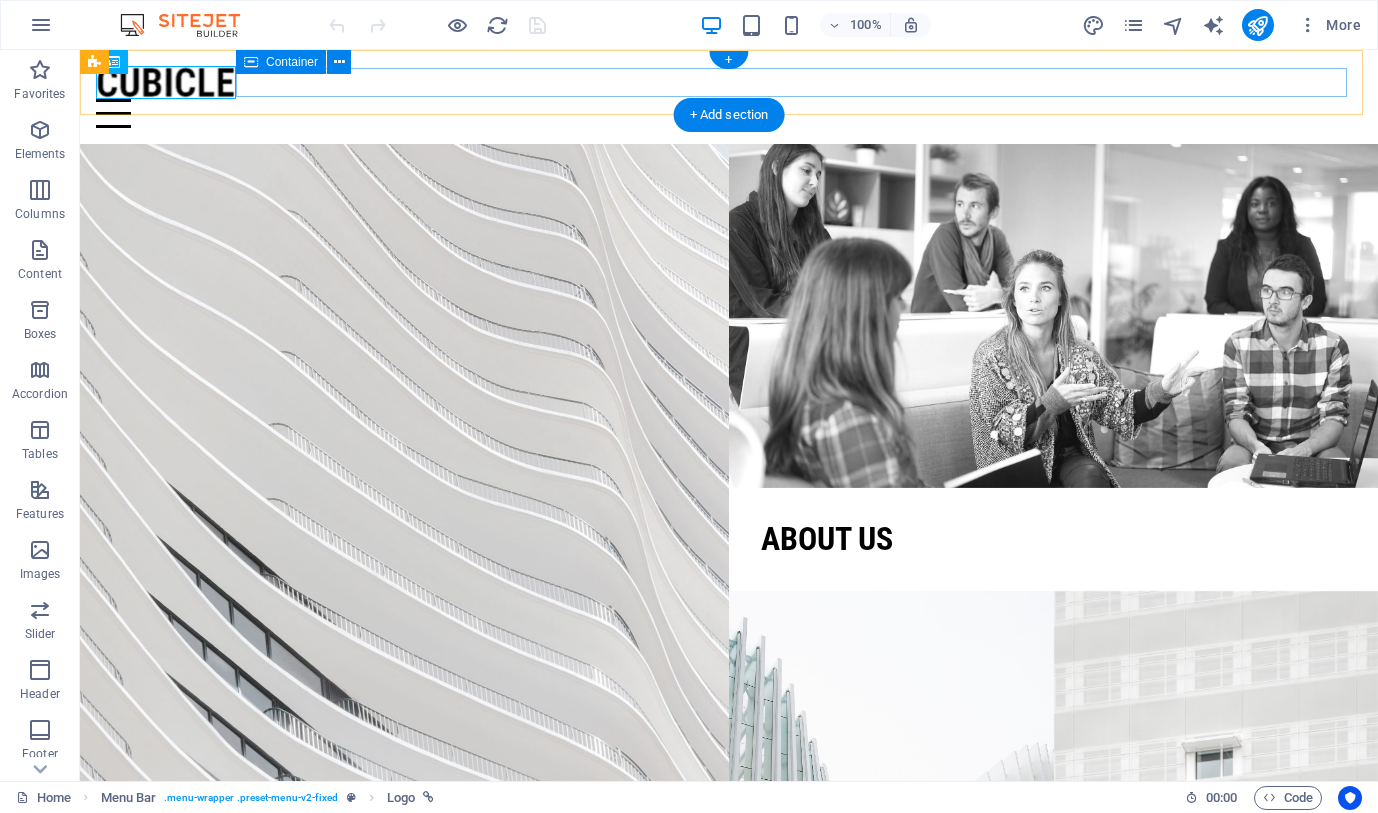 click at bounding box center (729, 113) 